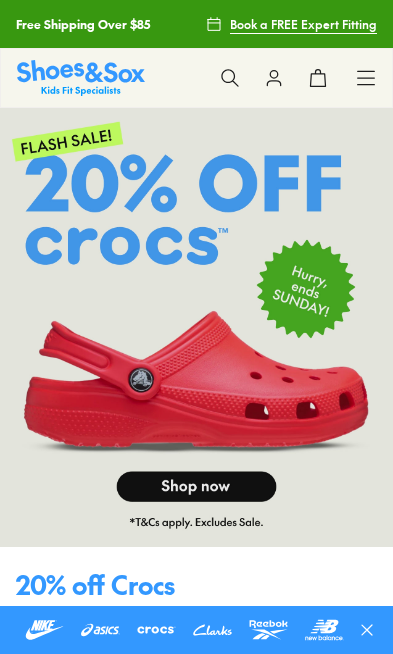 scroll, scrollTop: 0, scrollLeft: 0, axis: both 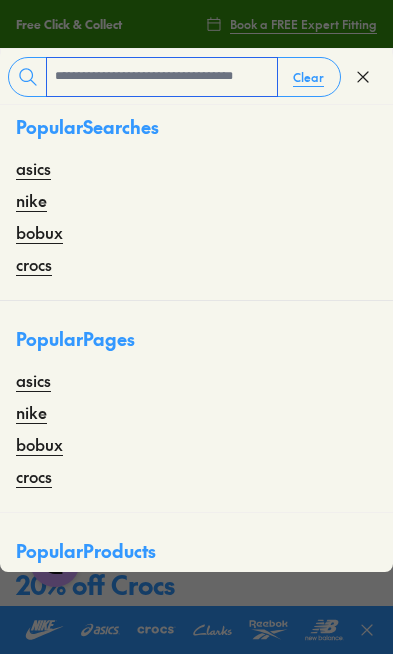 click at bounding box center [162, 77] 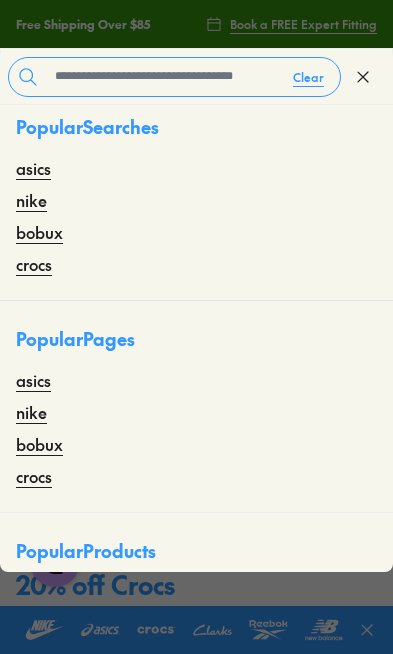 click on "Popular  Searches" at bounding box center (196, 134) 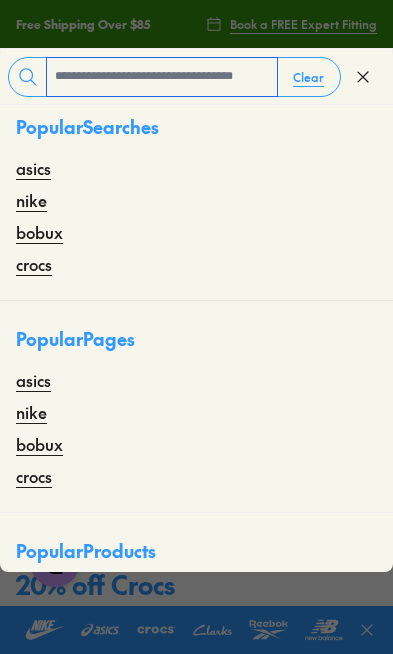 click at bounding box center [162, 77] 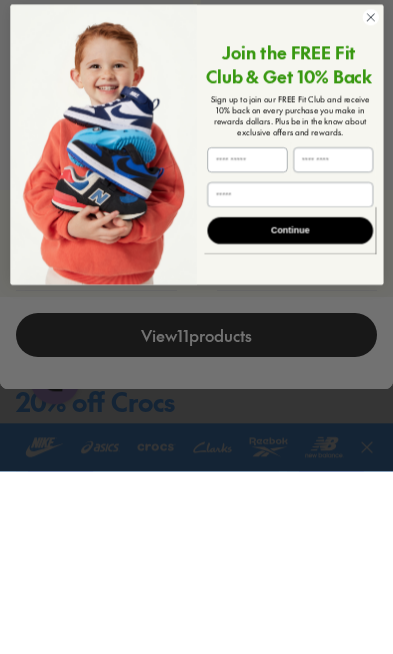 click 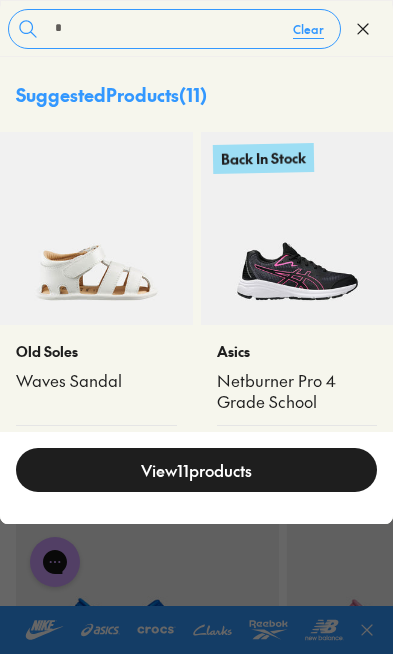 scroll, scrollTop: 182, scrollLeft: 0, axis: vertical 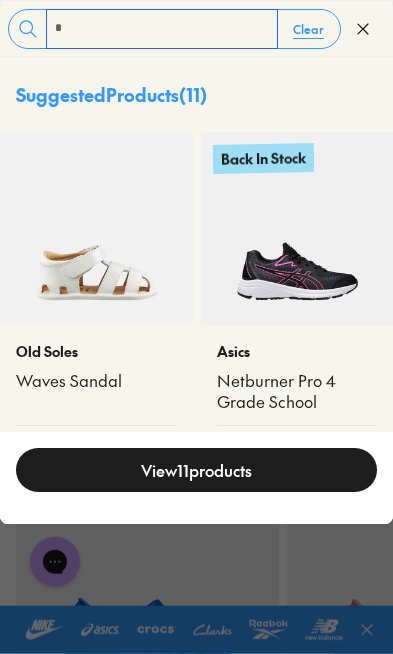 click on "*" at bounding box center (162, 29) 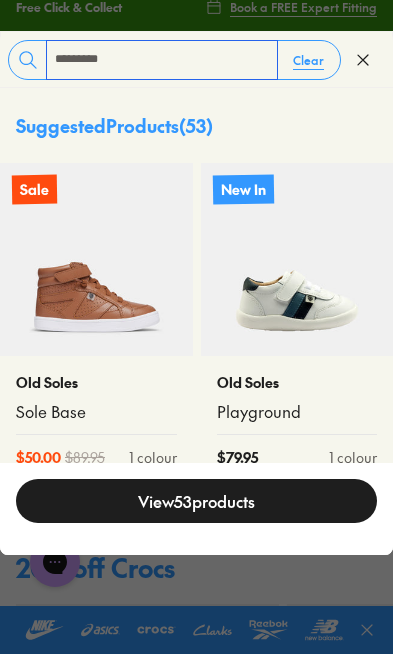 type on "*********" 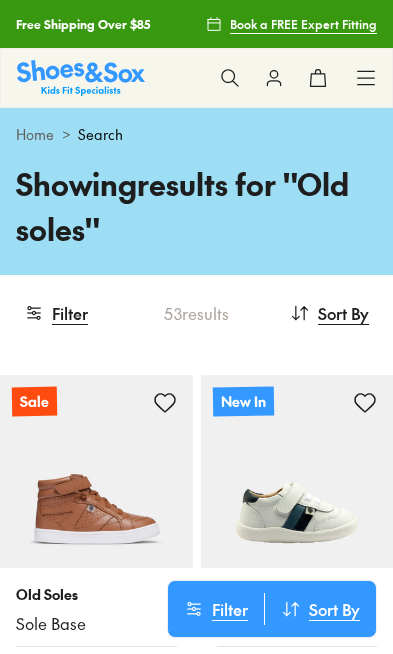 scroll, scrollTop: 0, scrollLeft: 0, axis: both 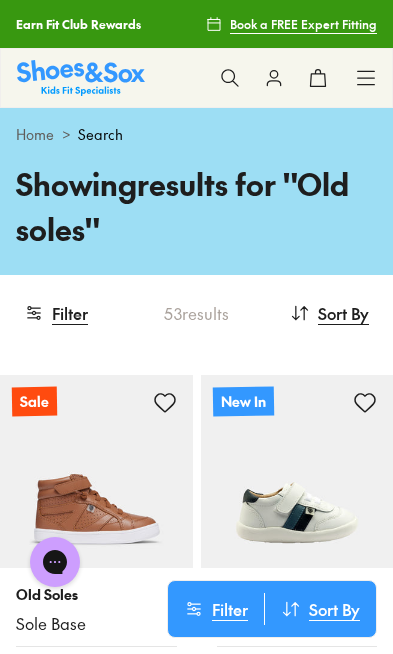 click 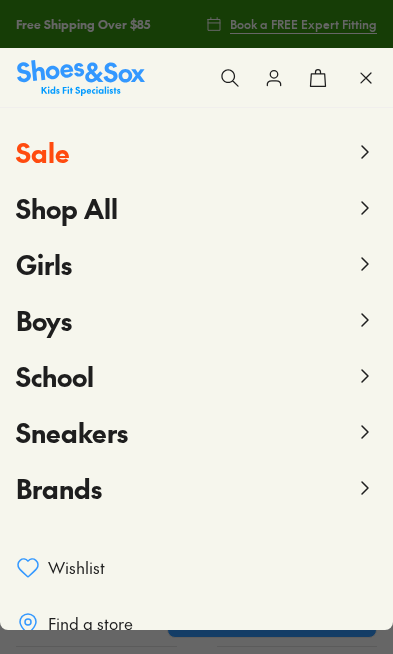 click 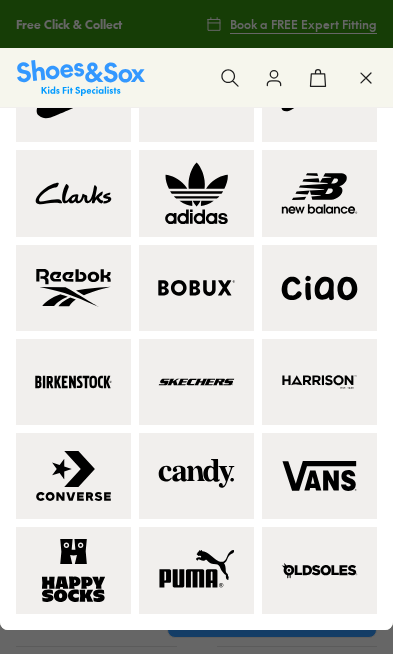 scroll, scrollTop: 266, scrollLeft: 0, axis: vertical 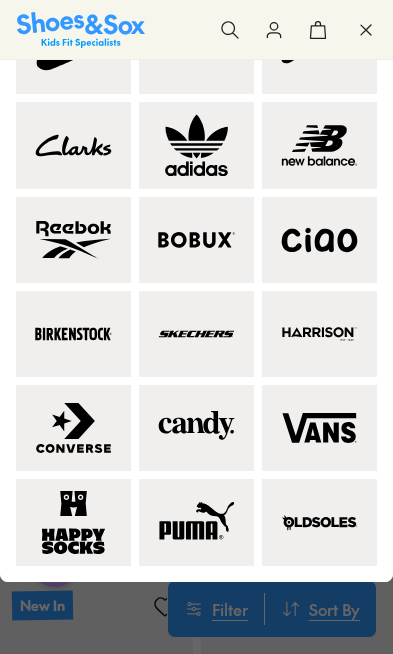click at bounding box center (319, 522) 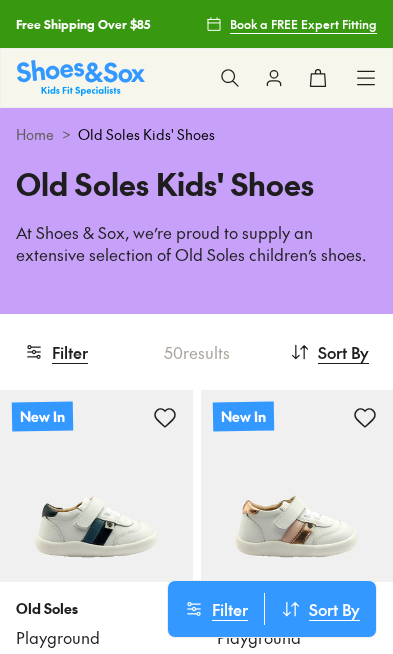 scroll, scrollTop: 0, scrollLeft: 0, axis: both 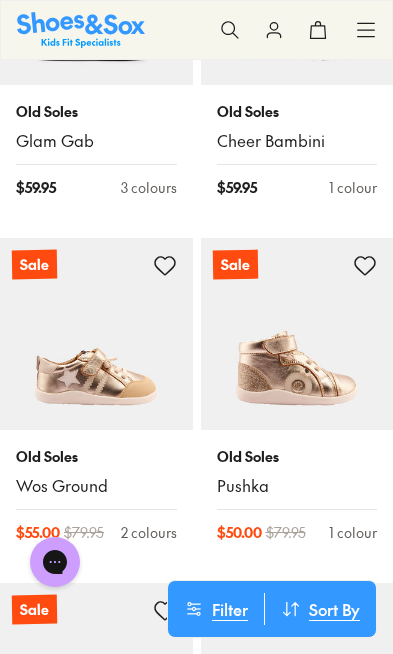 click at bounding box center (297, 334) 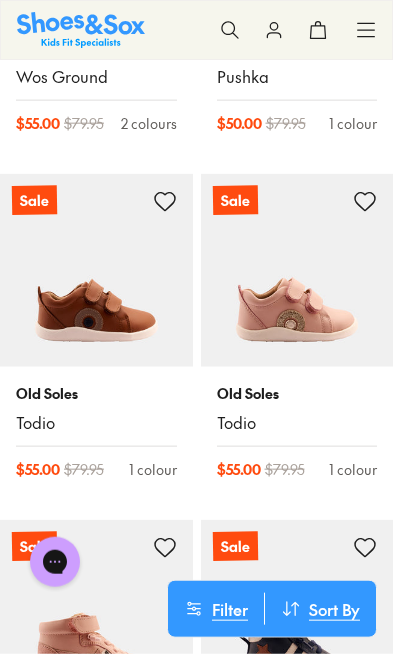 scroll, scrollTop: 5121, scrollLeft: 0, axis: vertical 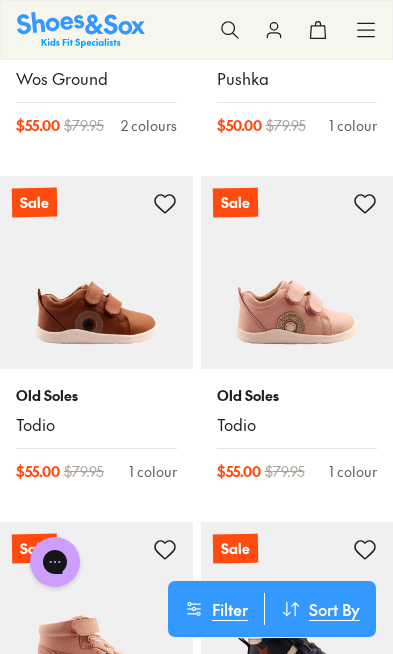 click at bounding box center [297, 272] 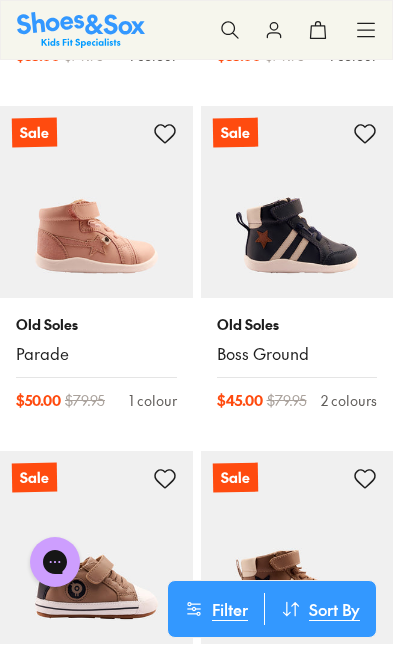 scroll, scrollTop: 5539, scrollLeft: 0, axis: vertical 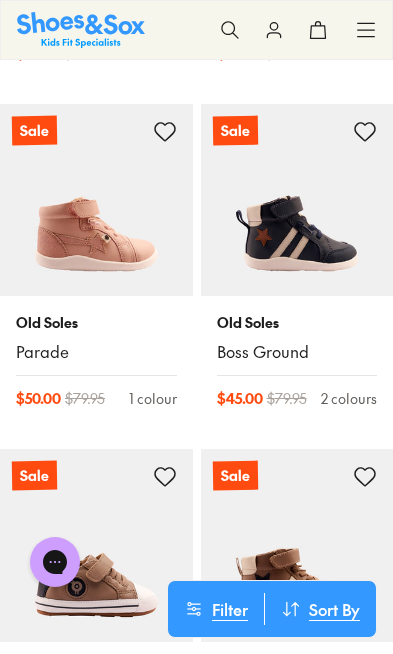 click at bounding box center (297, 200) 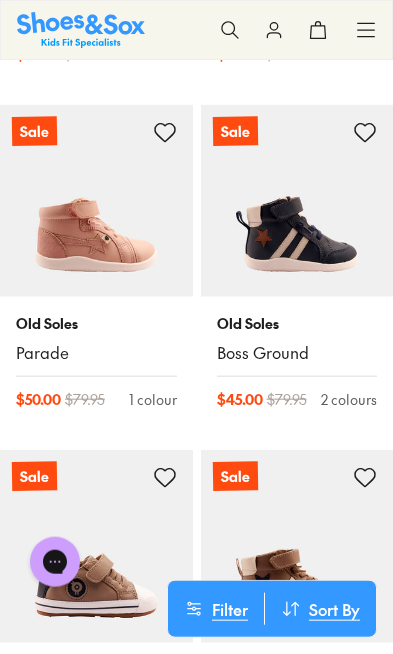 scroll, scrollTop: 5539, scrollLeft: 0, axis: vertical 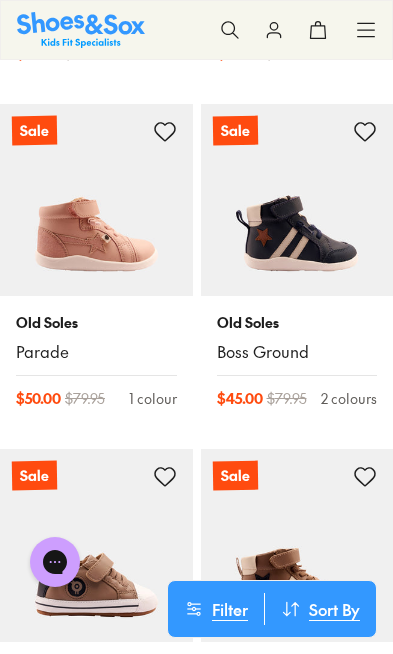 click at bounding box center (96, 200) 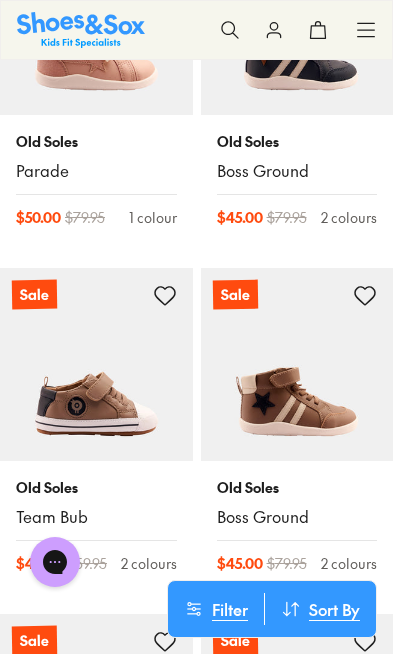 scroll, scrollTop: 5723, scrollLeft: 0, axis: vertical 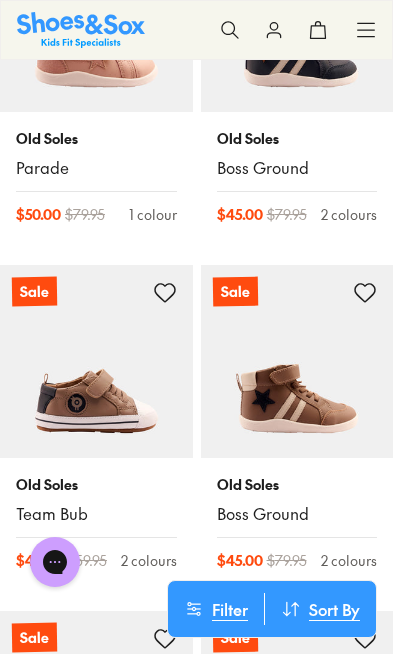 click at bounding box center [96, 361] 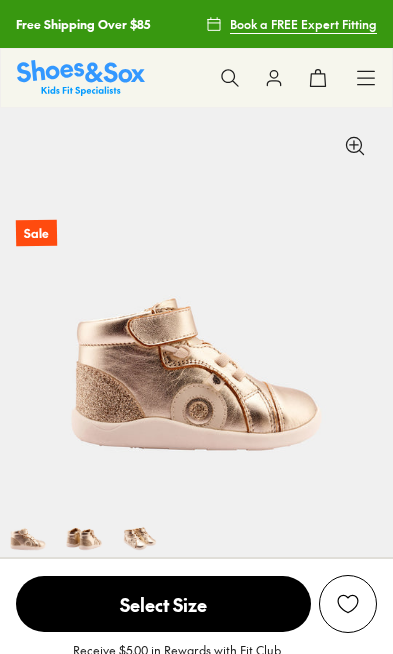 scroll, scrollTop: 0, scrollLeft: 0, axis: both 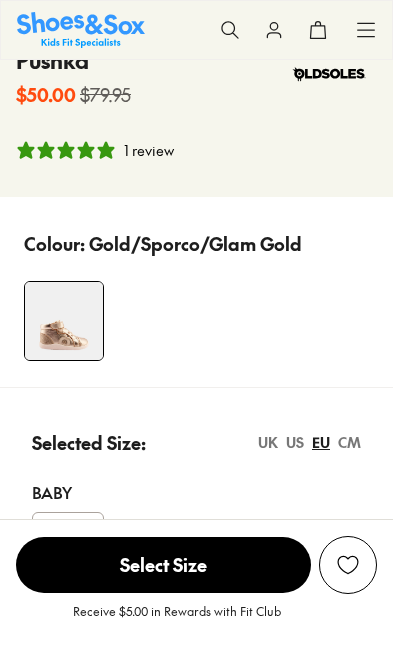 select on "*" 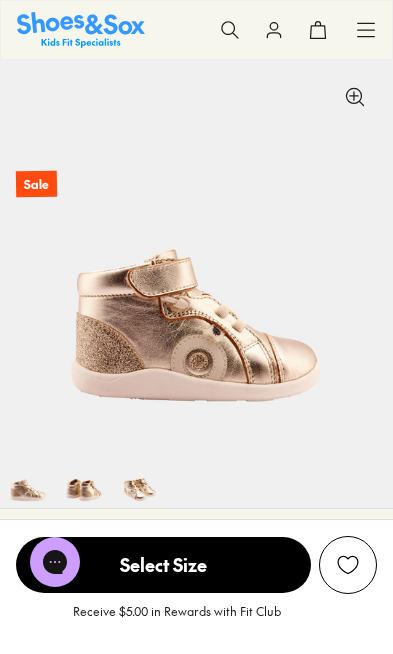 scroll, scrollTop: 0, scrollLeft: 0, axis: both 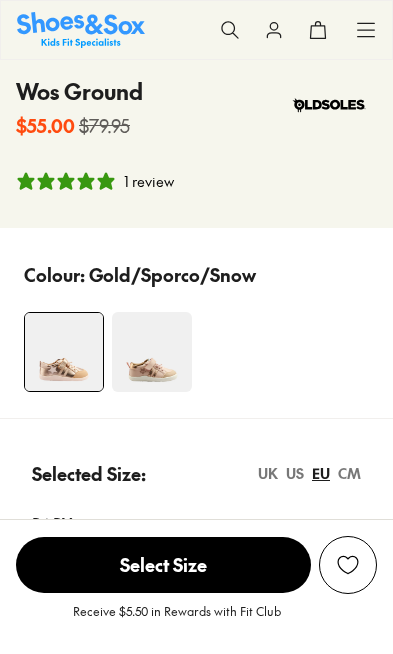 select on "*" 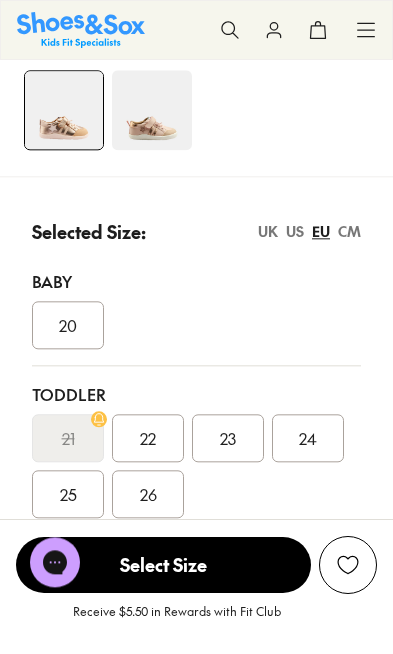 scroll, scrollTop: 763, scrollLeft: 0, axis: vertical 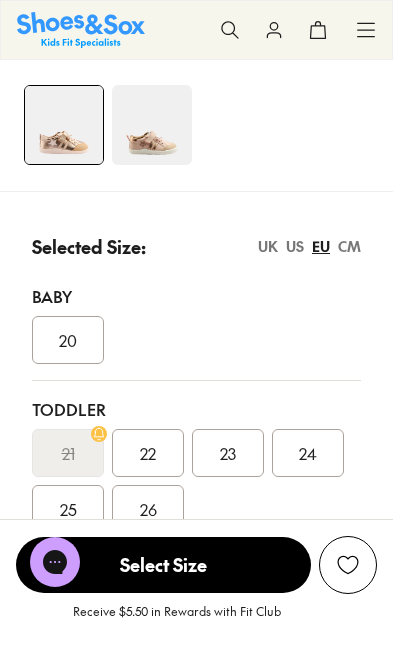 click at bounding box center [152, 125] 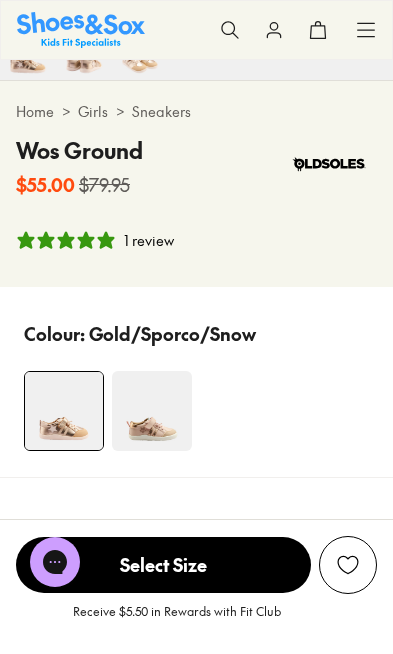 scroll, scrollTop: 447, scrollLeft: 0, axis: vertical 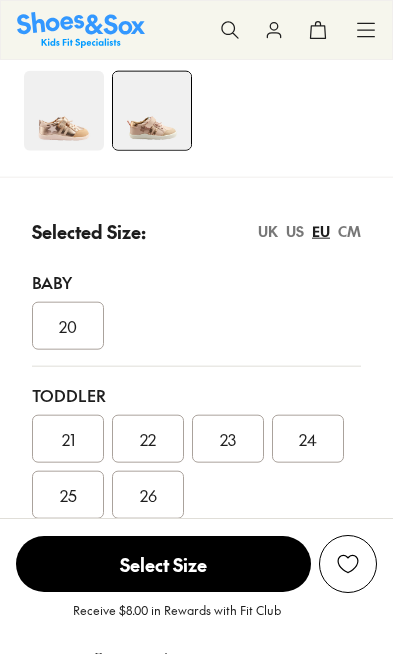 select on "*" 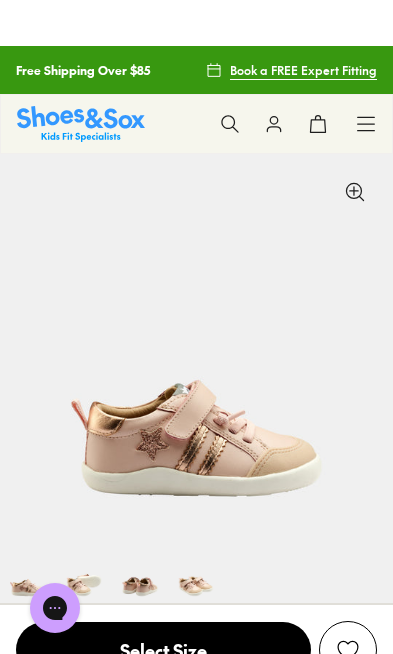 scroll, scrollTop: 0, scrollLeft: 0, axis: both 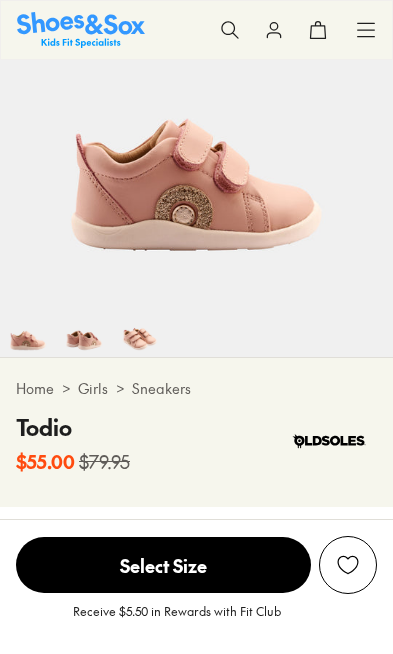 select on "*" 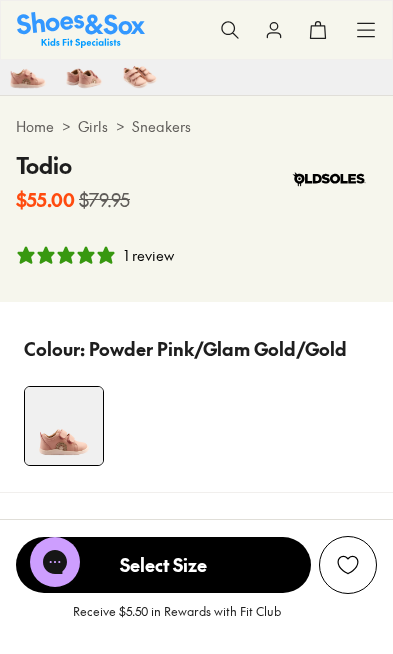 scroll, scrollTop: 430, scrollLeft: 0, axis: vertical 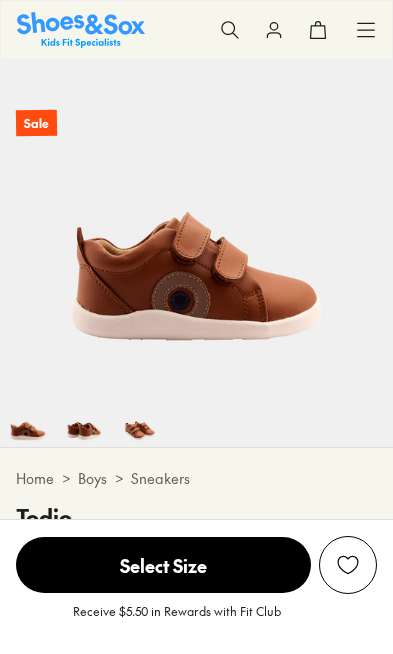 select on "*" 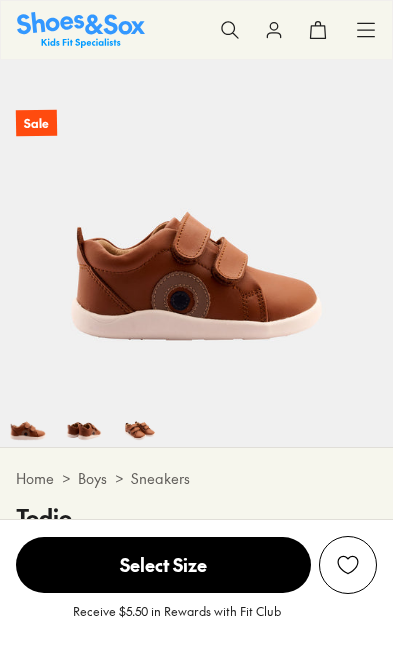 scroll, scrollTop: 281, scrollLeft: 0, axis: vertical 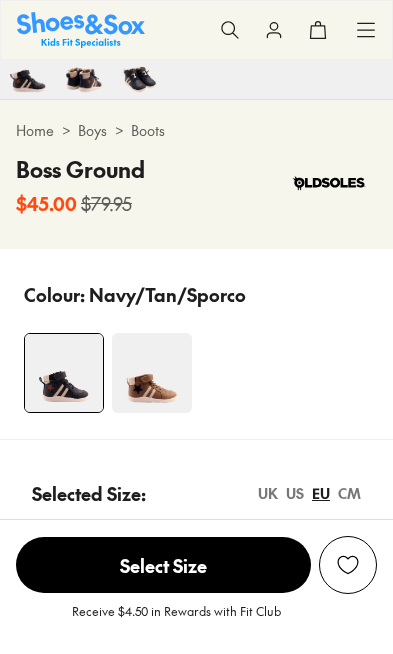 select on "*" 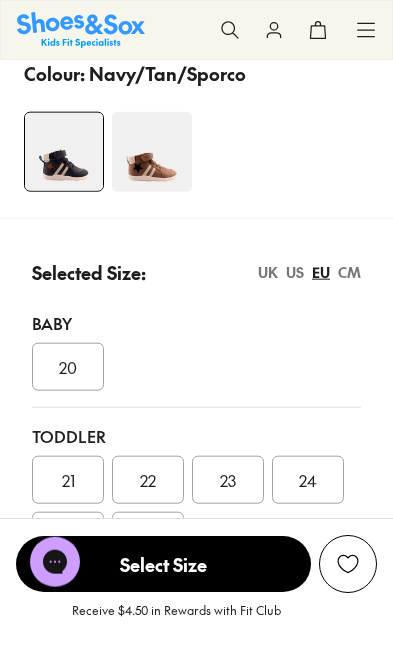 scroll, scrollTop: 680, scrollLeft: 0, axis: vertical 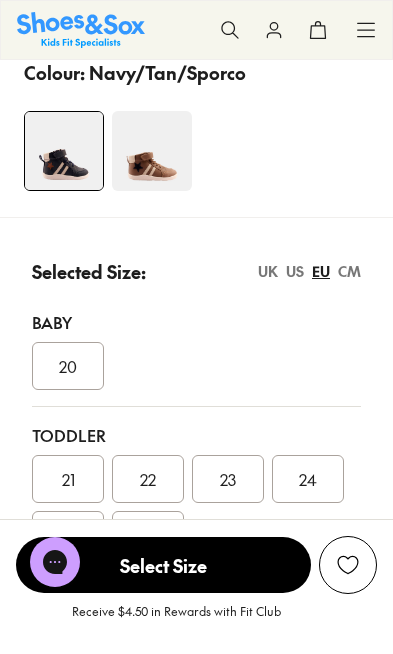 click at bounding box center [152, 151] 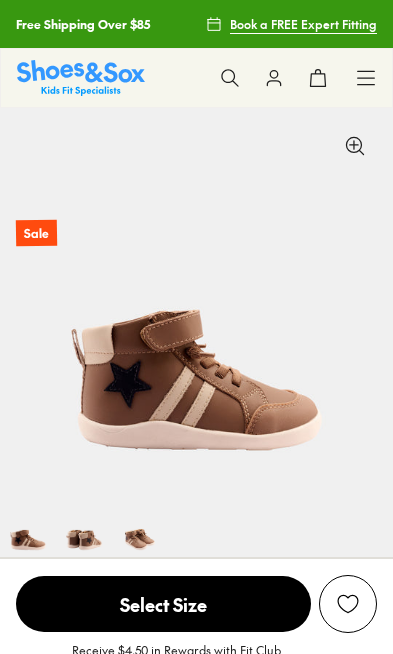 scroll, scrollTop: 82, scrollLeft: 0, axis: vertical 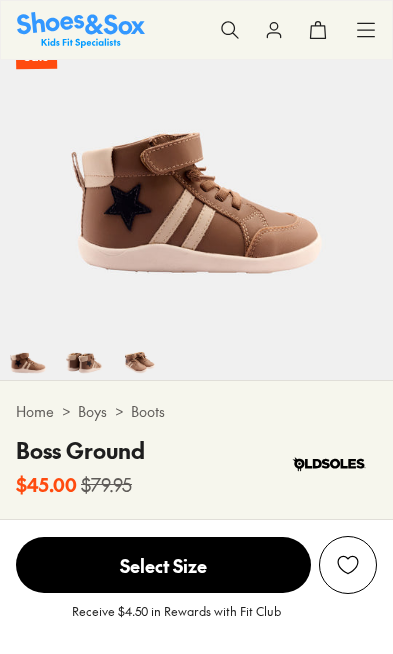 select on "*" 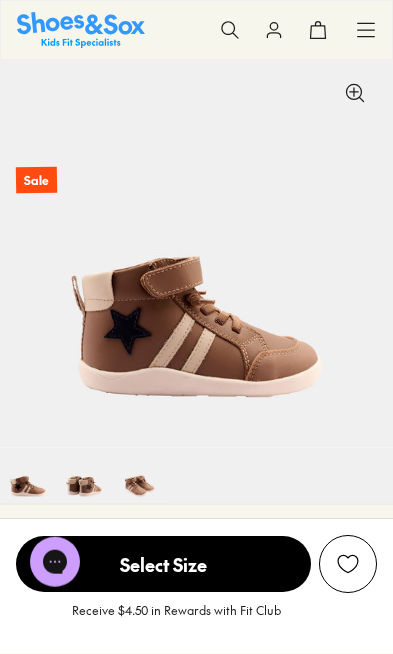 scroll, scrollTop: 0, scrollLeft: 0, axis: both 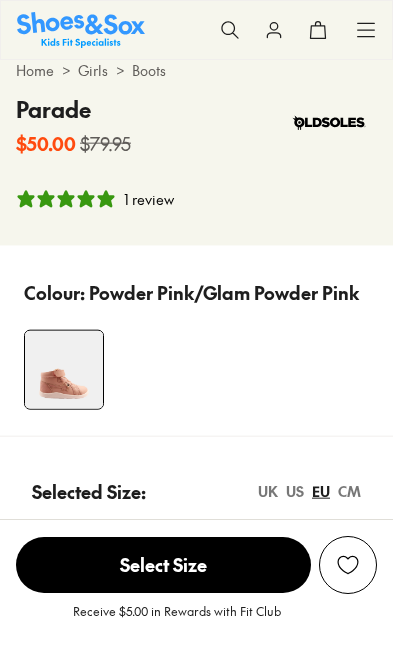 select on "*" 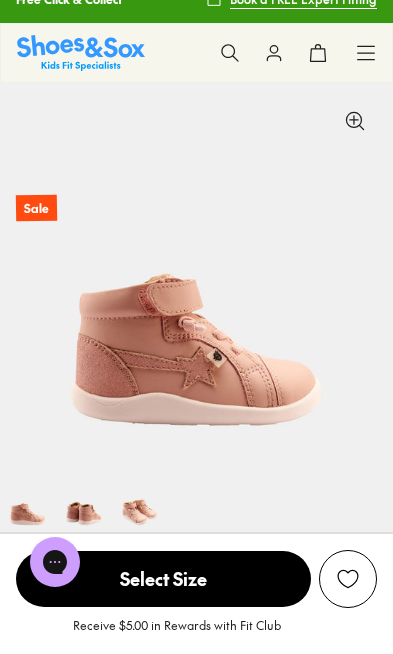 scroll, scrollTop: 0, scrollLeft: 0, axis: both 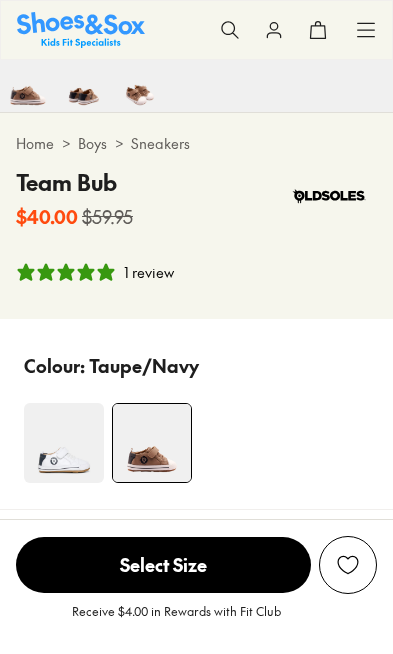 select on "*" 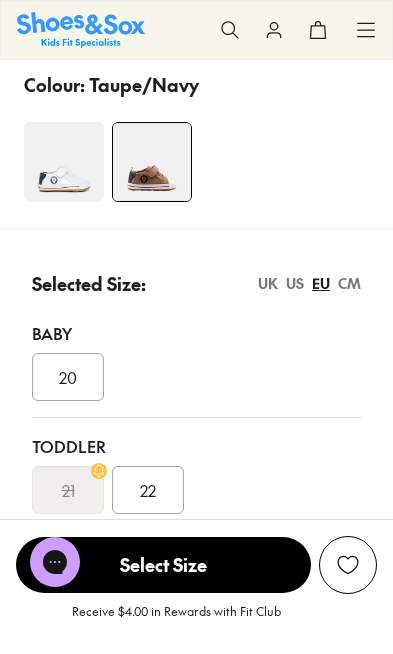 scroll, scrollTop: 0, scrollLeft: 0, axis: both 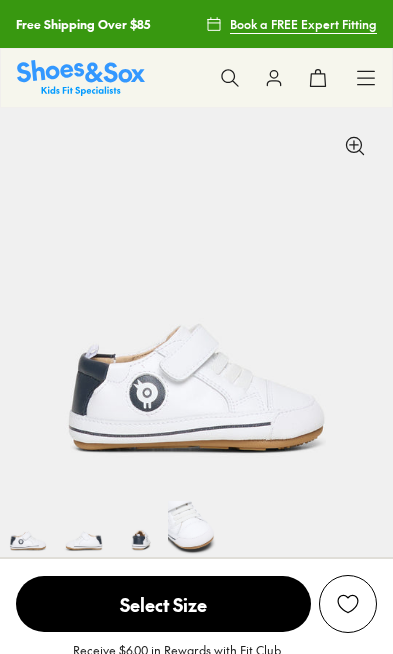 select on "*" 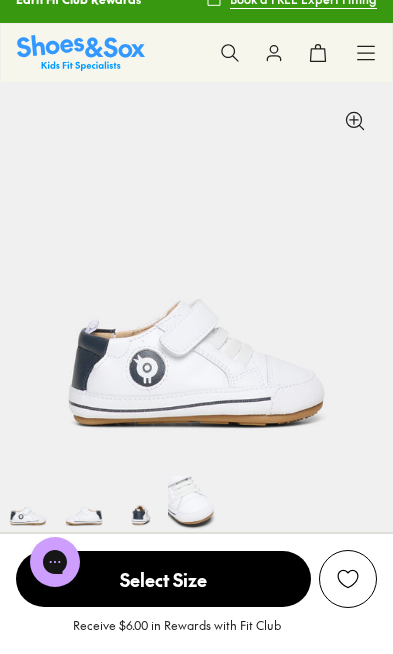 scroll, scrollTop: 0, scrollLeft: 0, axis: both 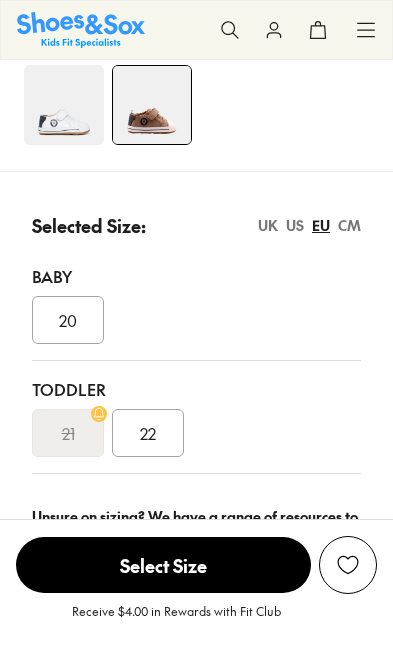 select on "*" 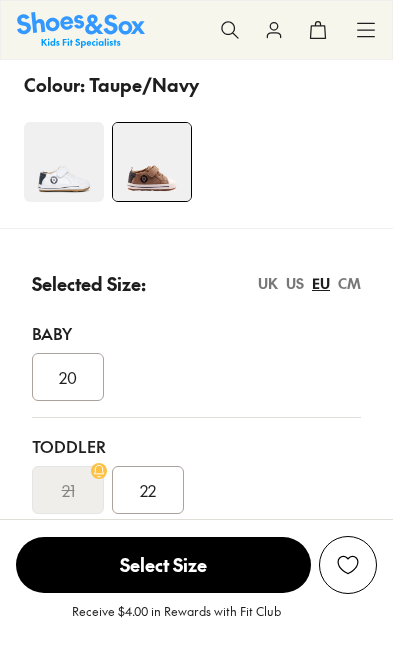 scroll, scrollTop: 726, scrollLeft: 0, axis: vertical 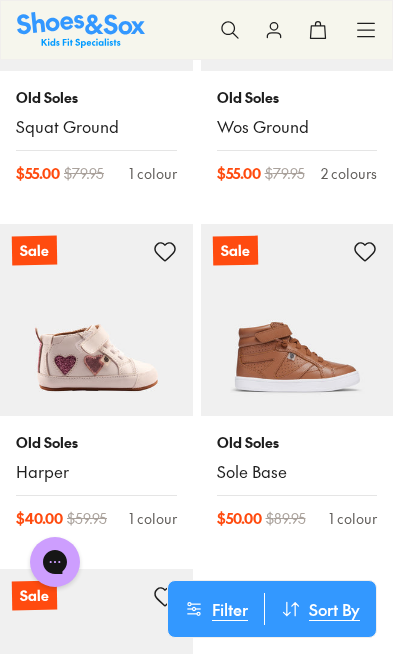 click at bounding box center [96, 320] 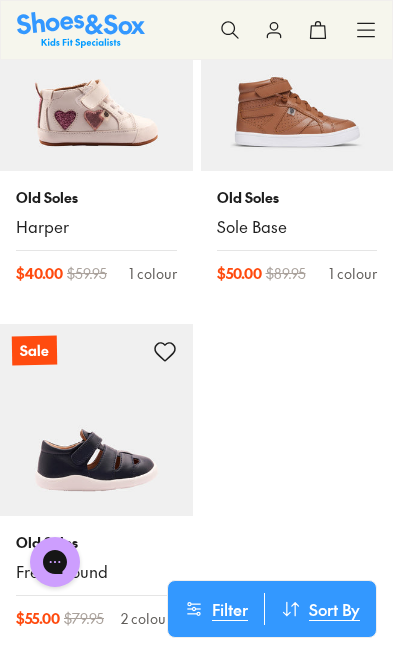 scroll, scrollTop: 8791, scrollLeft: 0, axis: vertical 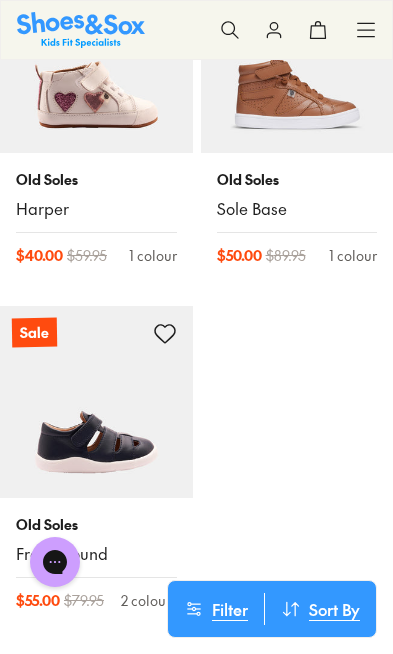 click at bounding box center (96, 402) 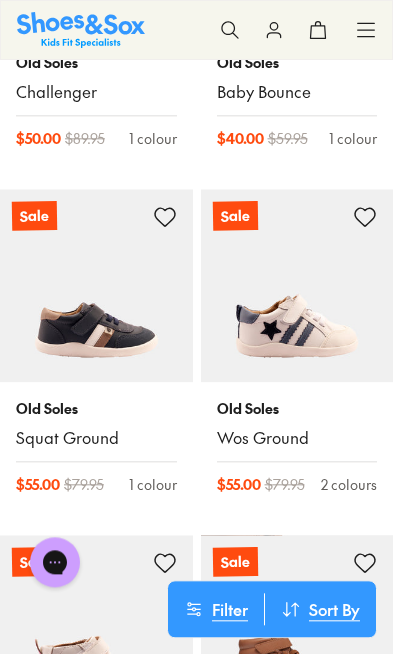 scroll, scrollTop: 8212, scrollLeft: 0, axis: vertical 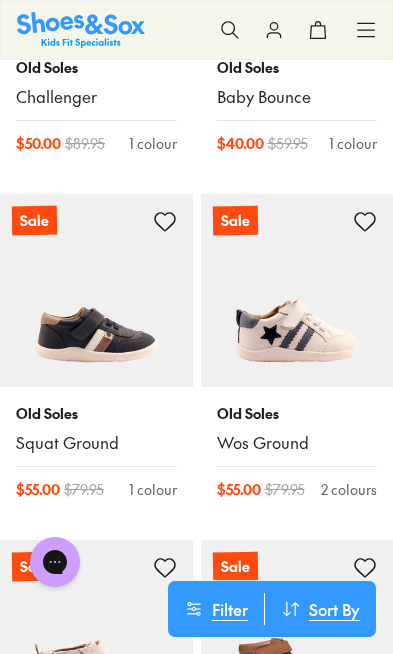click at bounding box center [297, 290] 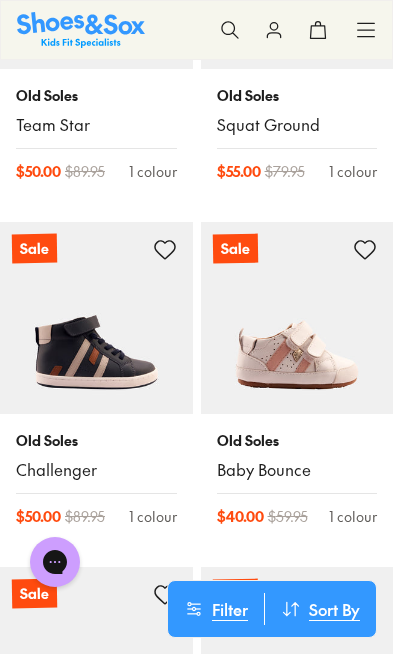 scroll, scrollTop: 7838, scrollLeft: 0, axis: vertical 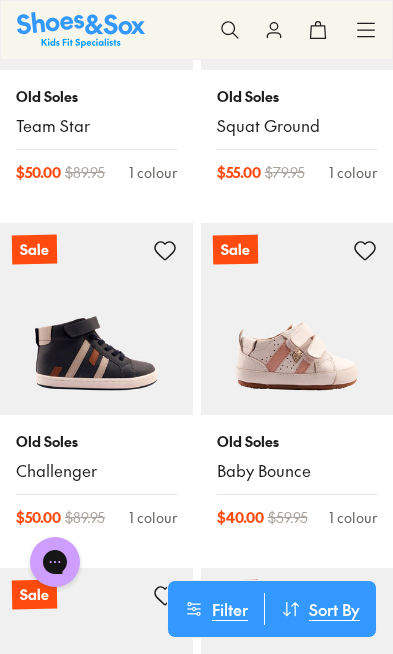 click at bounding box center (297, 319) 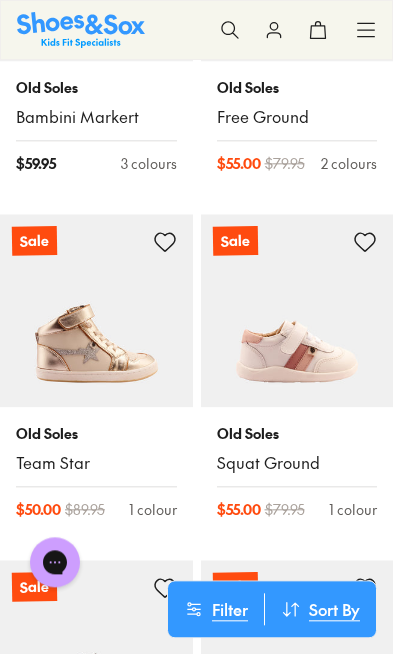 scroll, scrollTop: 7500, scrollLeft: 0, axis: vertical 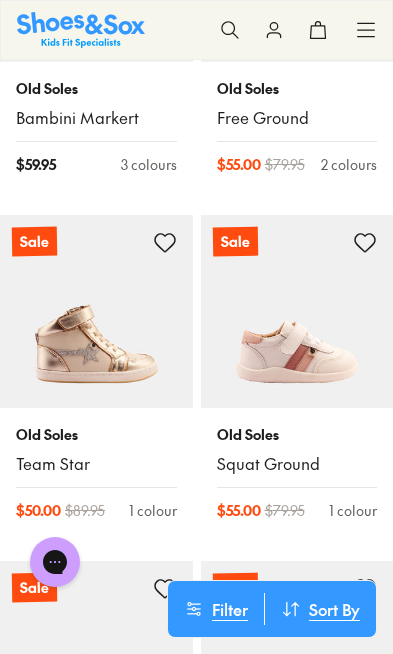 click at bounding box center (297, 311) 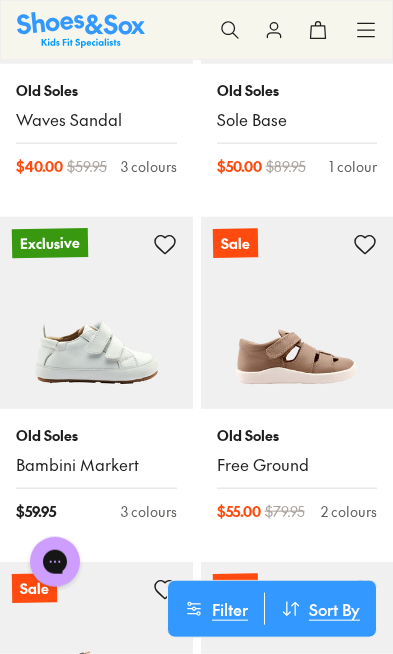 scroll, scrollTop: 7152, scrollLeft: 0, axis: vertical 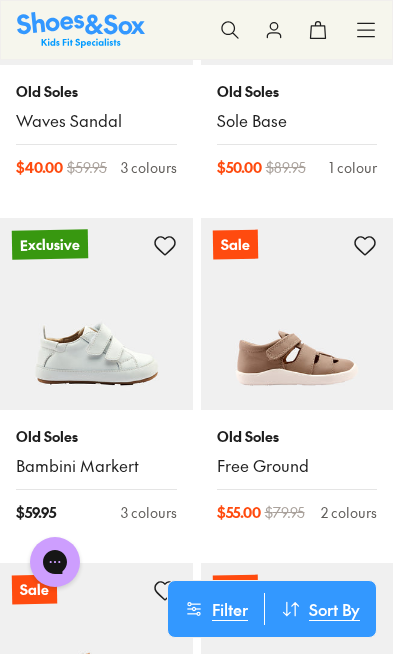 click at bounding box center (297, 314) 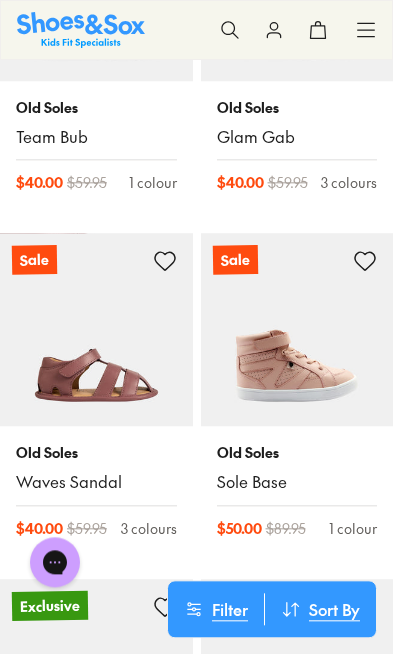 scroll, scrollTop: 6791, scrollLeft: 0, axis: vertical 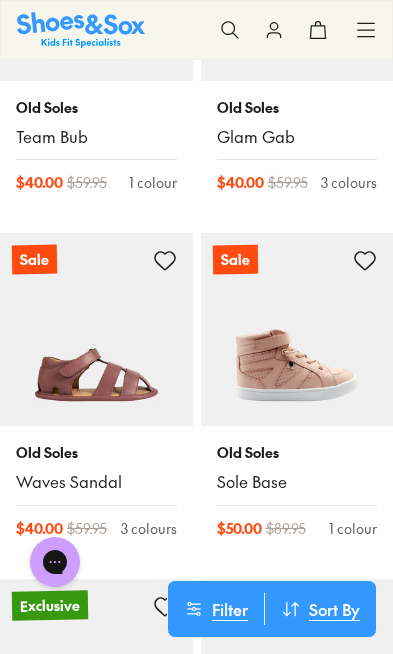 click at bounding box center [297, 329] 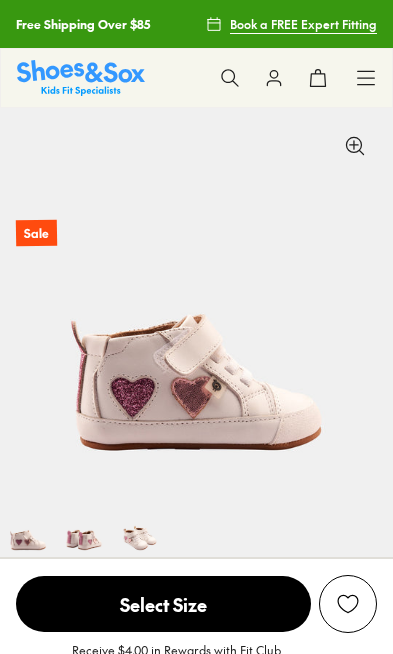 scroll, scrollTop: 0, scrollLeft: 0, axis: both 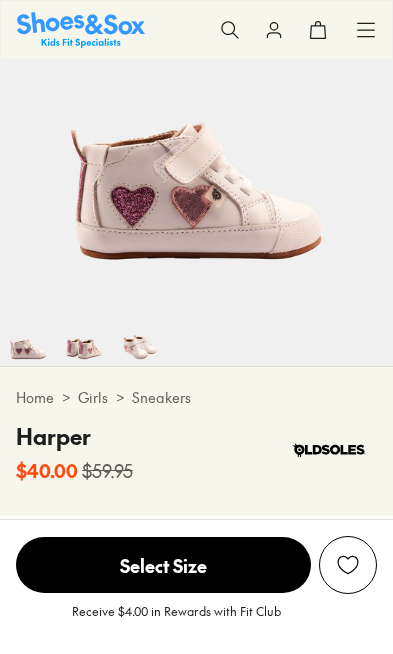 select on "*" 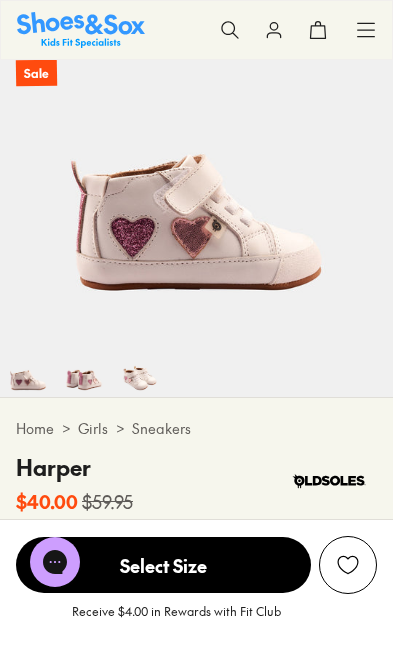 scroll, scrollTop: 101, scrollLeft: 0, axis: vertical 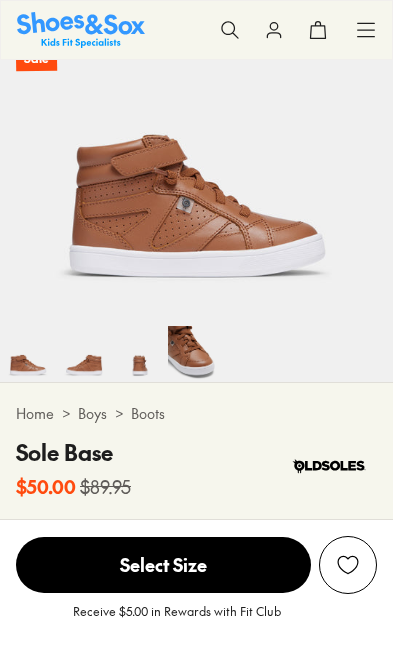 select on "*" 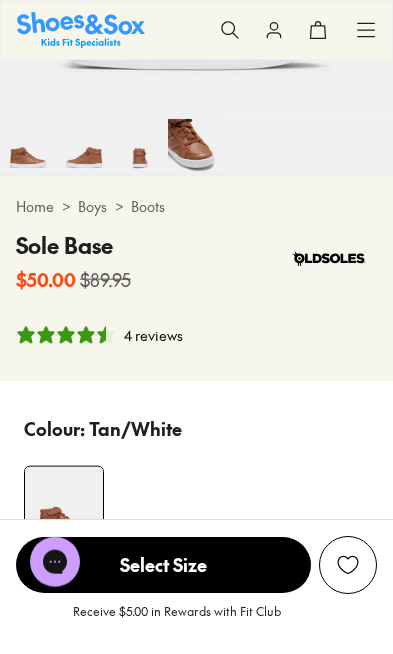 scroll, scrollTop: 339, scrollLeft: 0, axis: vertical 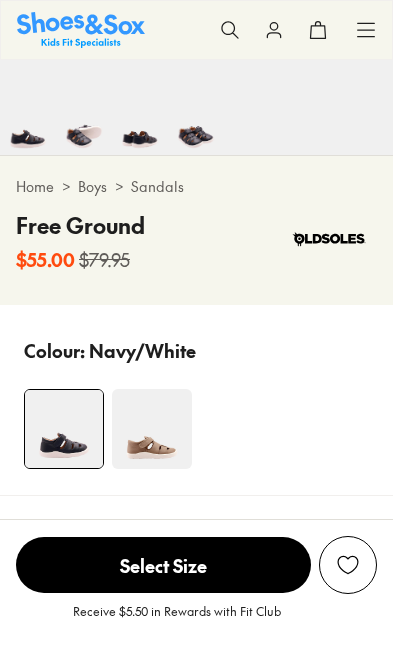 select on "*" 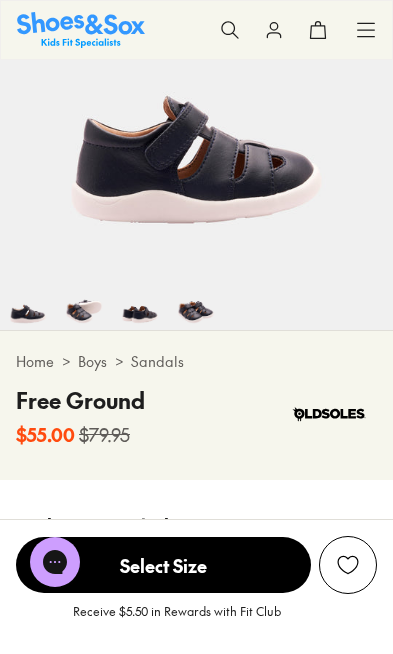 scroll, scrollTop: 79, scrollLeft: 0, axis: vertical 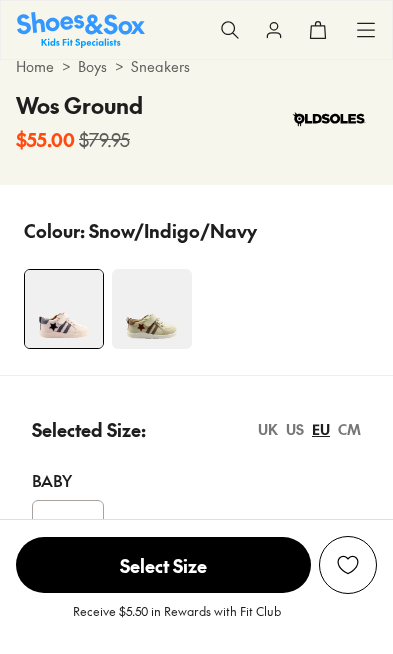 select on "*" 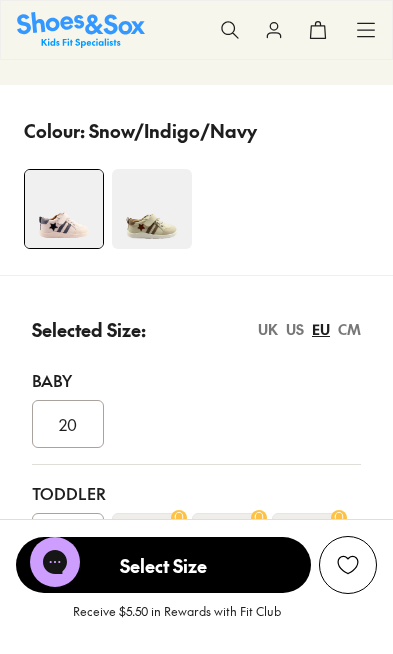 scroll, scrollTop: 636, scrollLeft: 0, axis: vertical 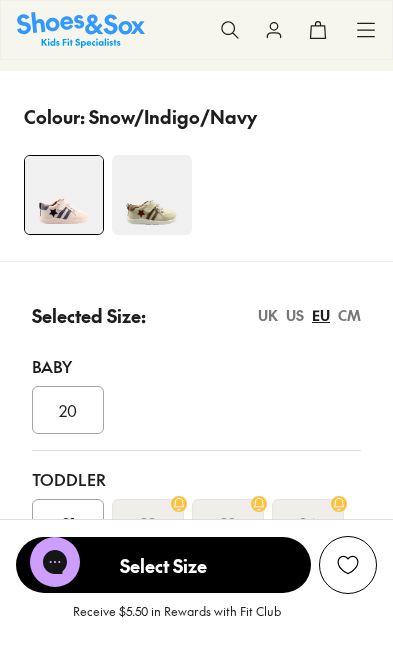 click at bounding box center [152, 195] 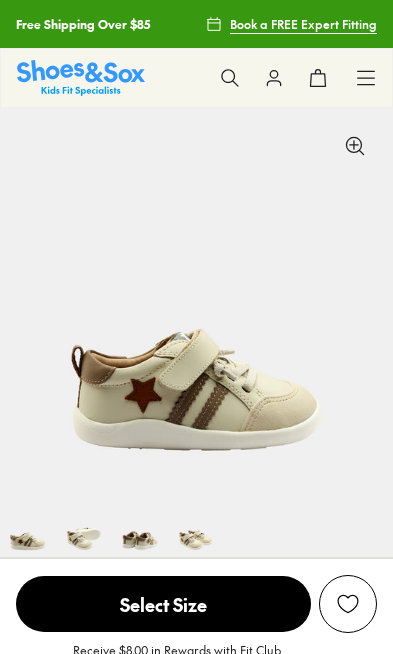 scroll, scrollTop: 0, scrollLeft: 0, axis: both 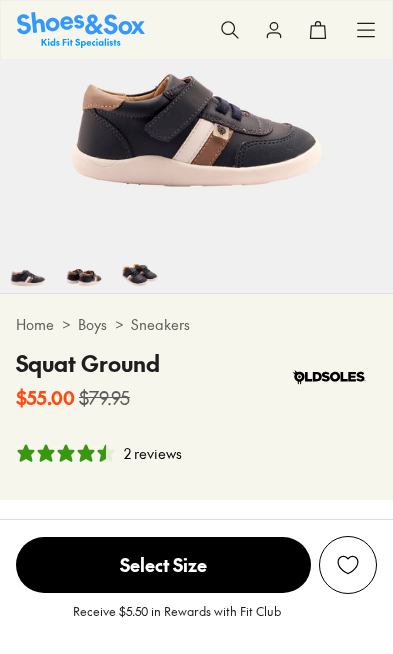 select on "*" 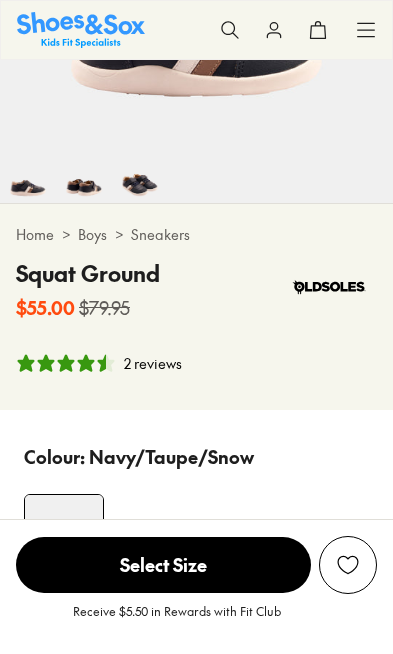 scroll, scrollTop: 0, scrollLeft: 0, axis: both 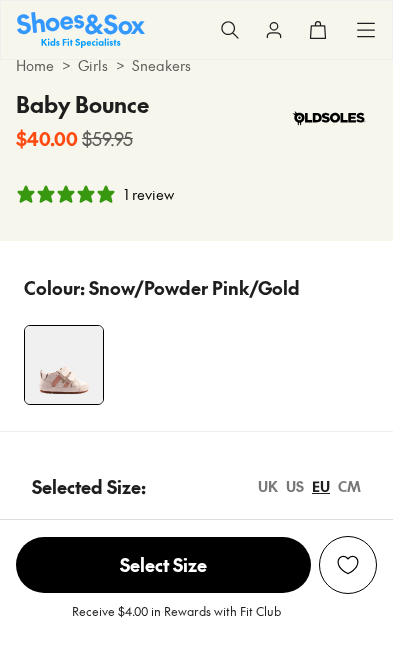 select on "*" 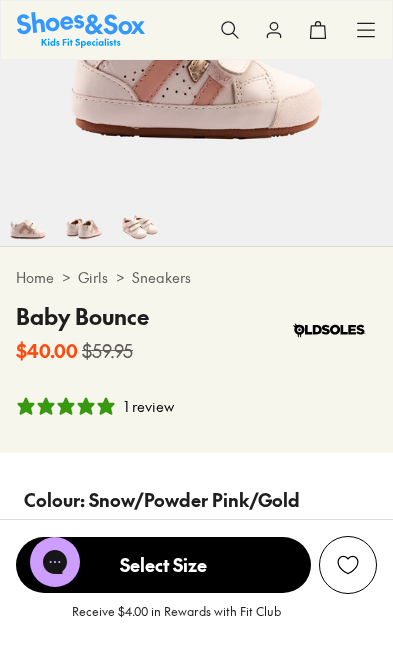scroll, scrollTop: 269, scrollLeft: 0, axis: vertical 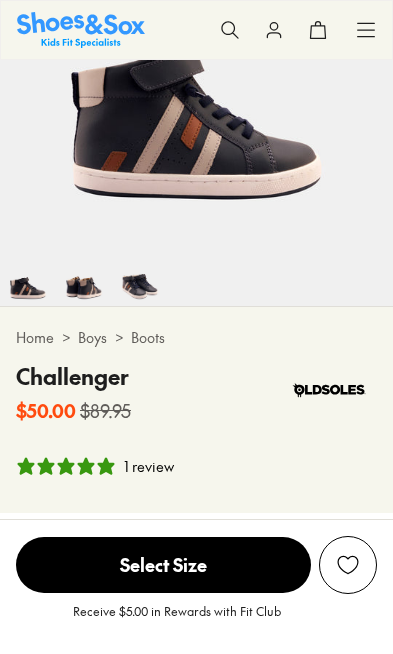 select on "*" 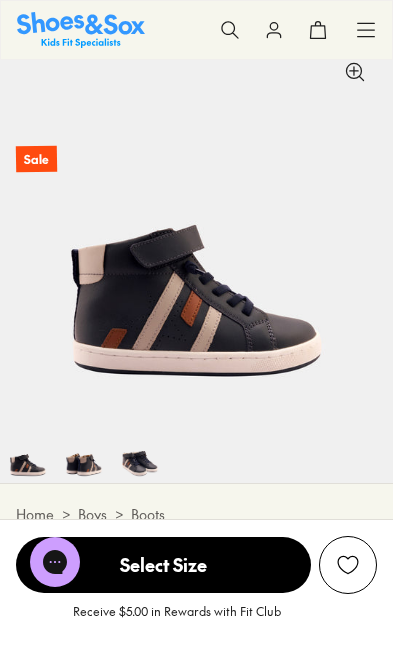 scroll, scrollTop: 57, scrollLeft: 0, axis: vertical 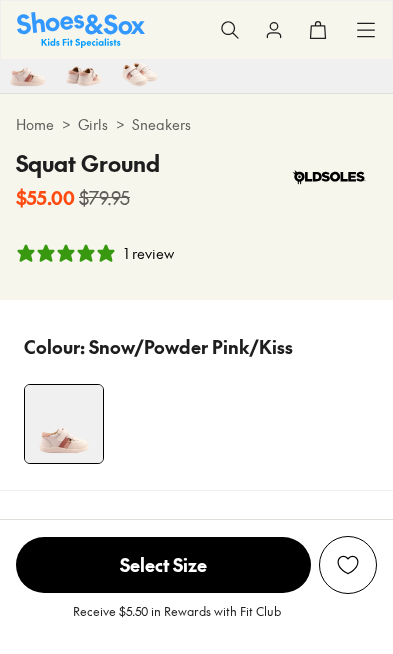 select on "*" 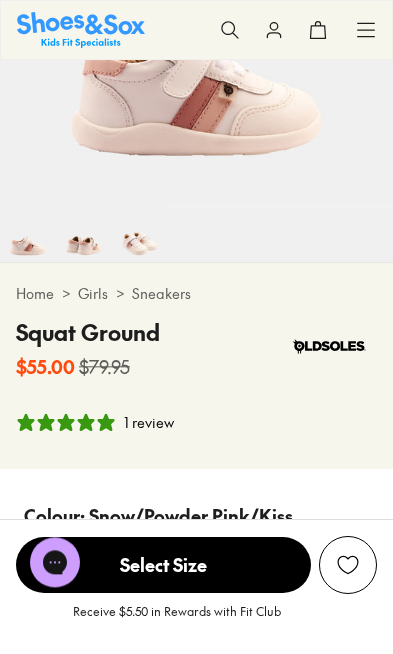 scroll, scrollTop: 252, scrollLeft: 0, axis: vertical 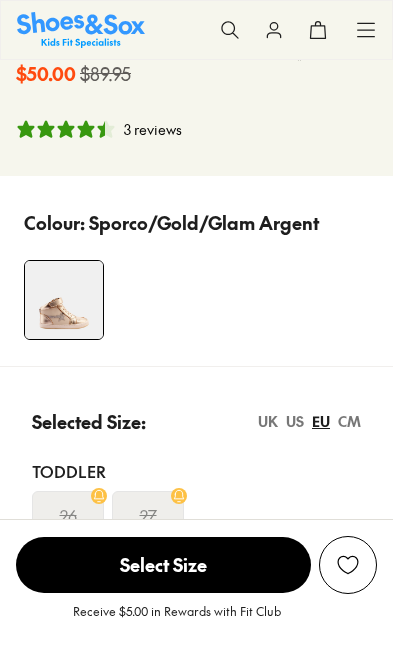 select on "*" 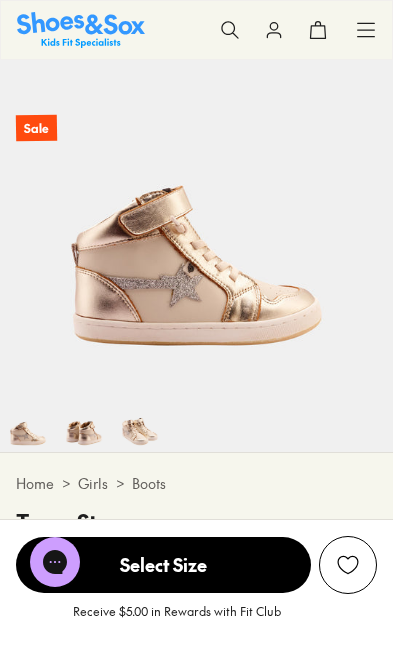 scroll, scrollTop: 54, scrollLeft: 0, axis: vertical 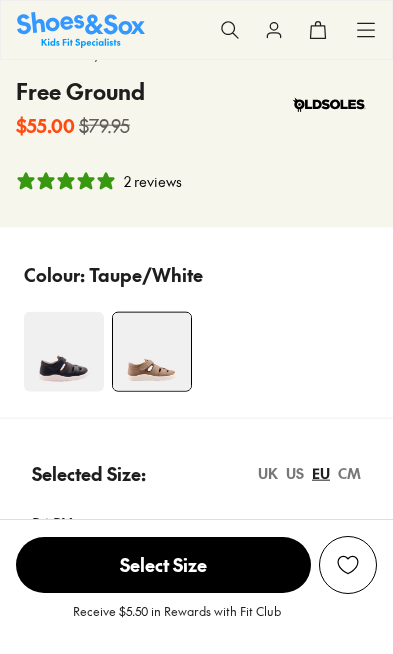 select on "*" 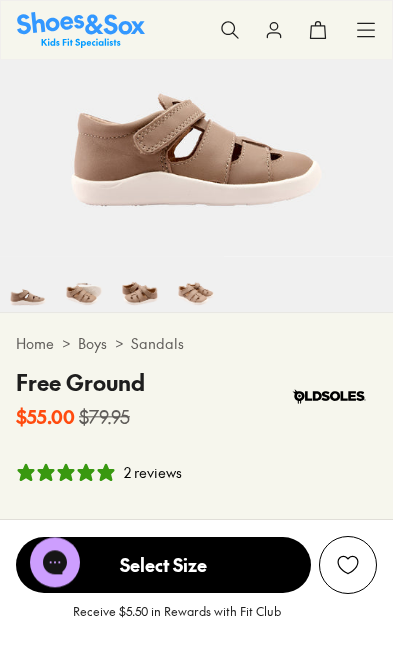scroll, scrollTop: 205, scrollLeft: 0, axis: vertical 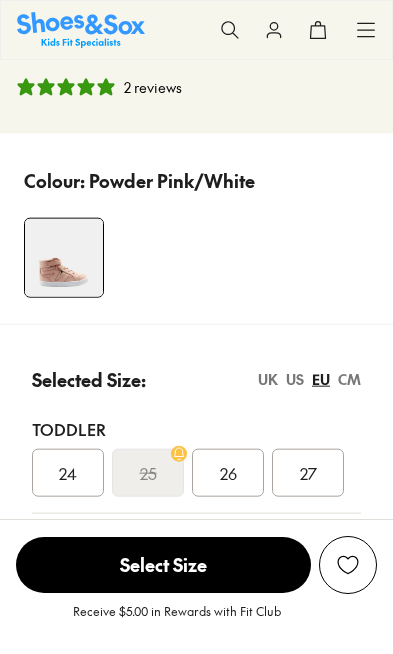 select on "*" 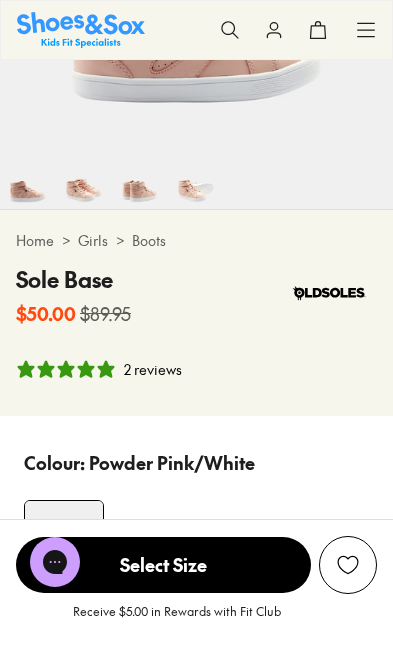 scroll, scrollTop: 325, scrollLeft: 0, axis: vertical 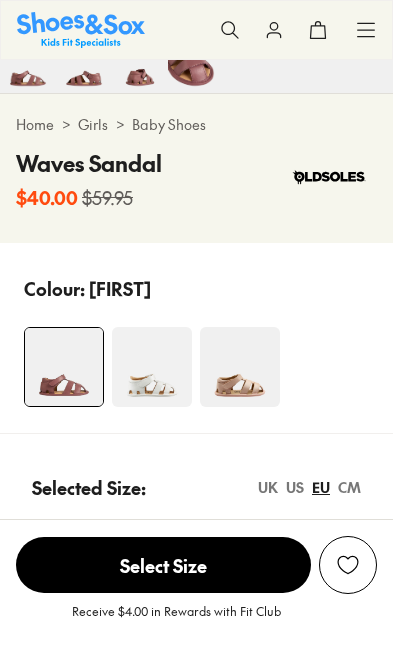 select on "*" 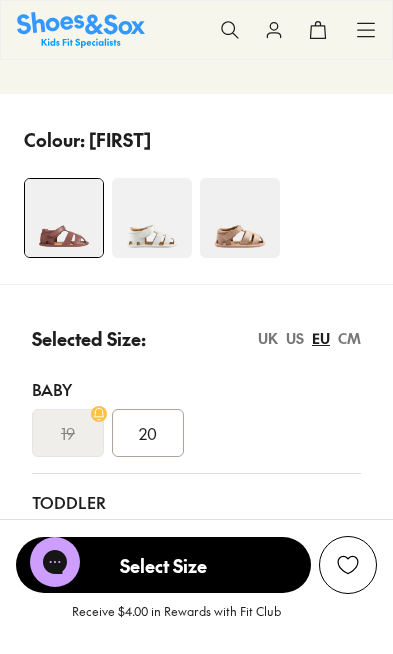 scroll, scrollTop: 634, scrollLeft: 0, axis: vertical 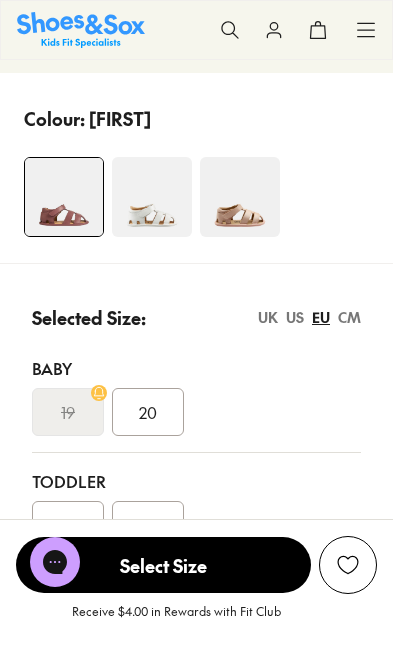 click at bounding box center [240, 197] 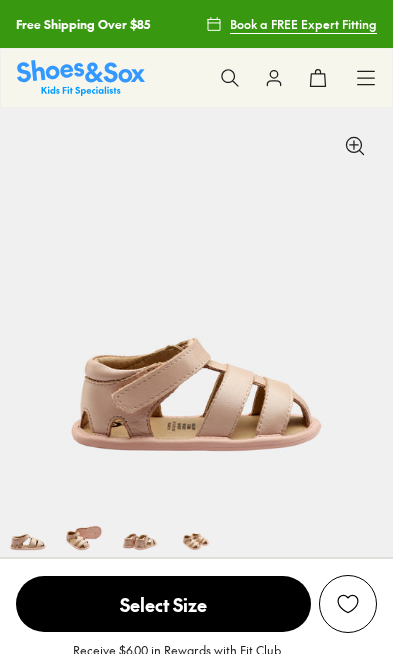 scroll, scrollTop: 0, scrollLeft: 0, axis: both 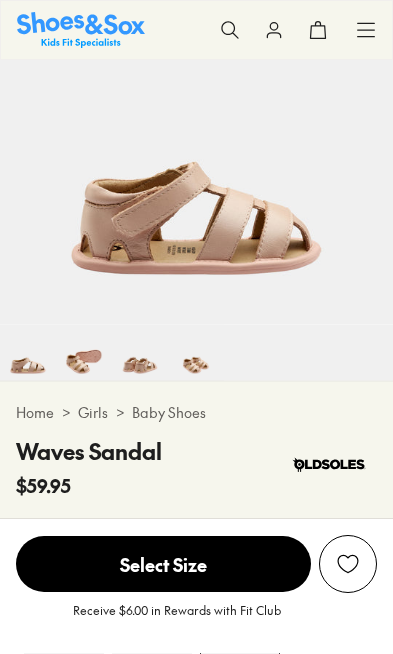 select on "*" 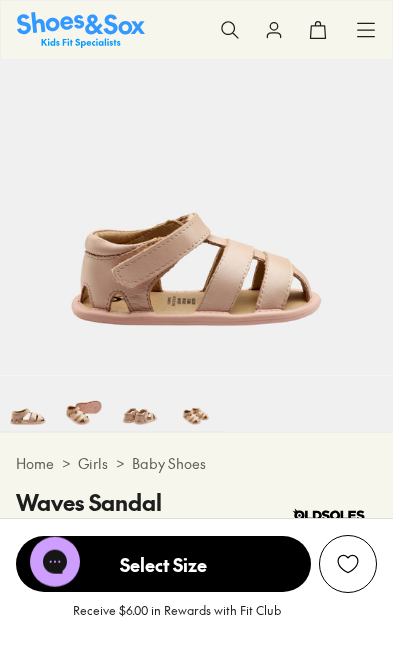 scroll, scrollTop: 30, scrollLeft: 0, axis: vertical 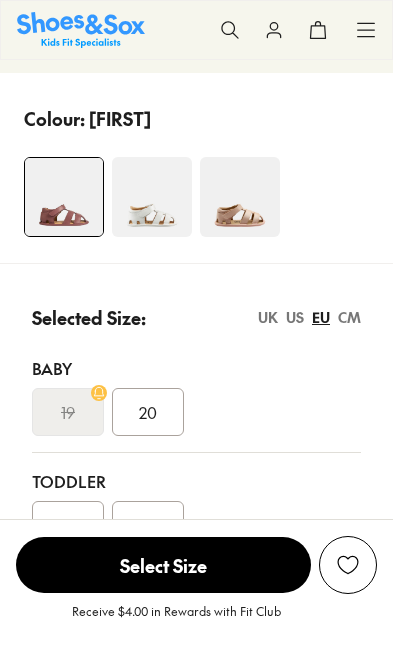 select on "*" 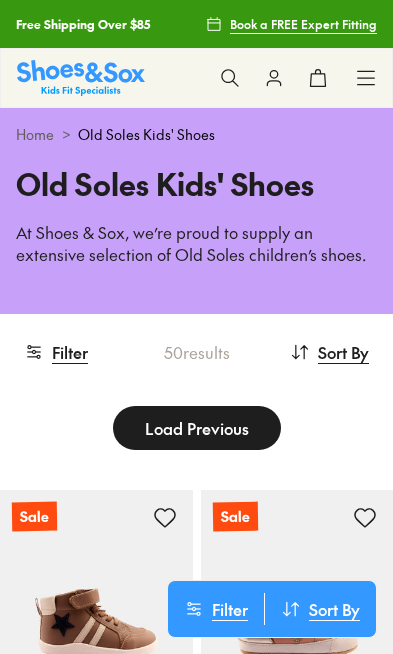 scroll, scrollTop: 1016, scrollLeft: 0, axis: vertical 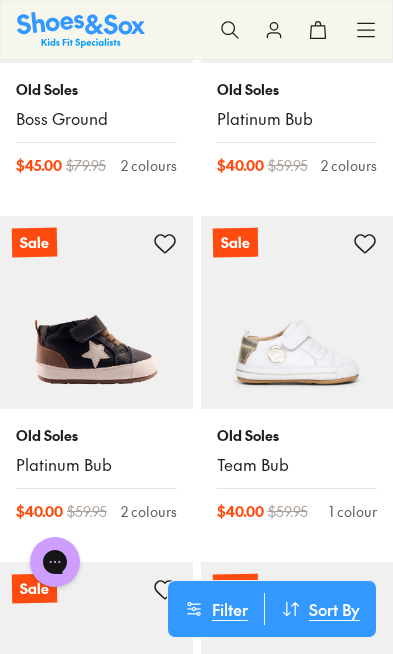 click at bounding box center [96, 312] 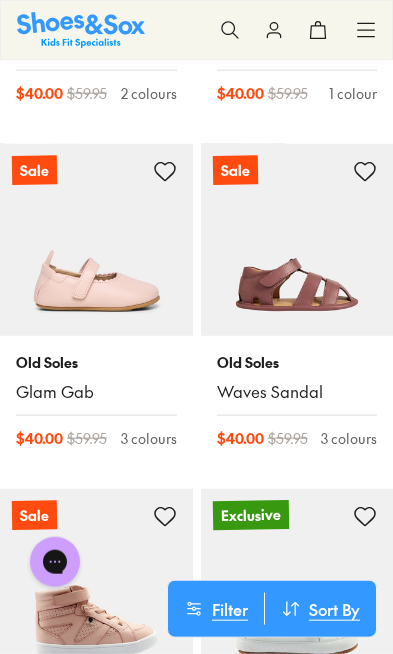 scroll, scrollTop: 1040, scrollLeft: 0, axis: vertical 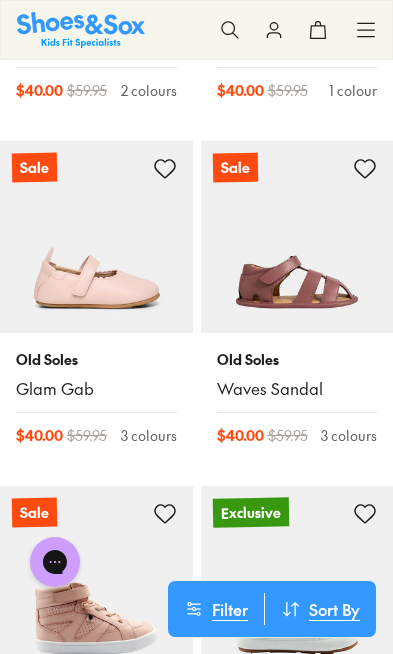 click at bounding box center (96, 237) 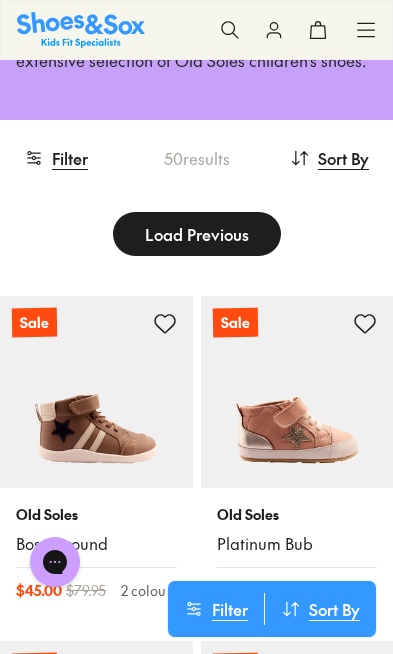 scroll, scrollTop: 196, scrollLeft: 0, axis: vertical 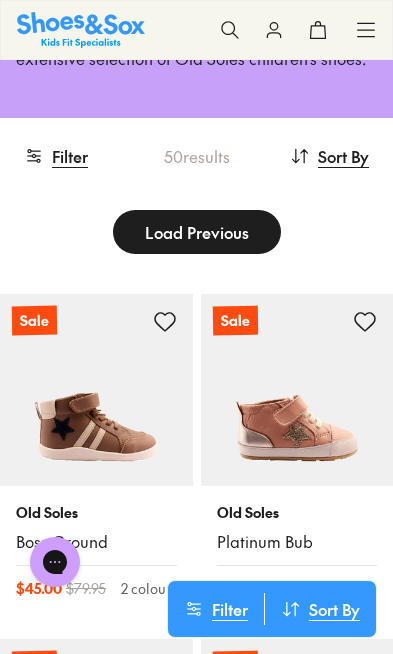 click at bounding box center (297, 390) 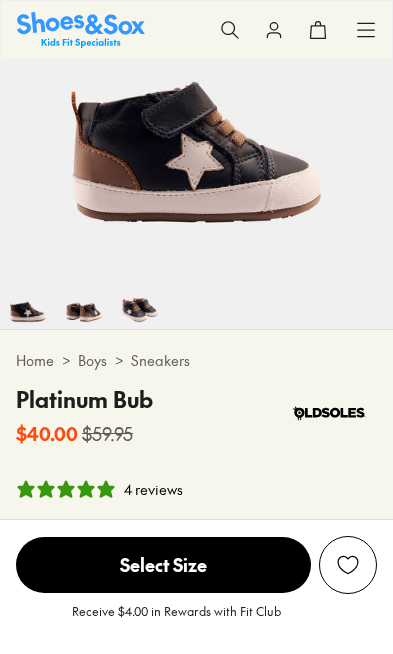 scroll, scrollTop: 464, scrollLeft: 0, axis: vertical 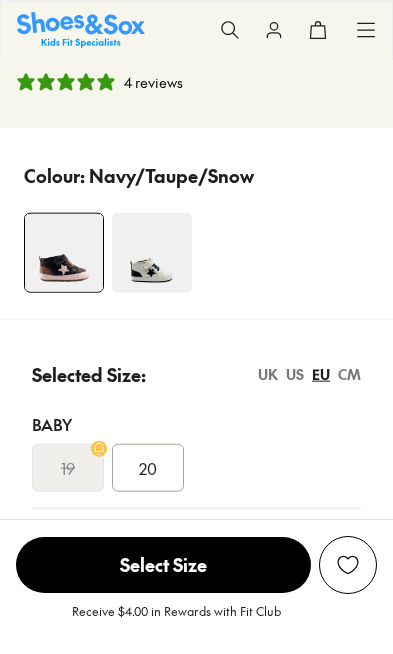 select on "*" 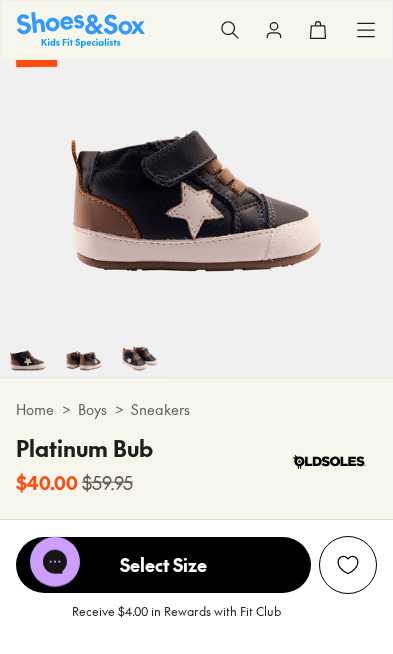 scroll, scrollTop: 145, scrollLeft: 0, axis: vertical 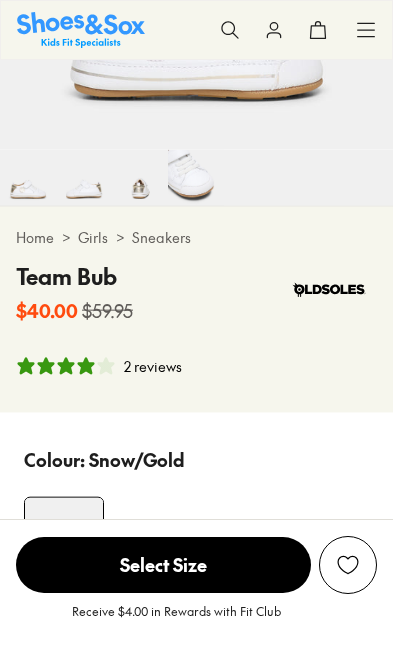 select on "*" 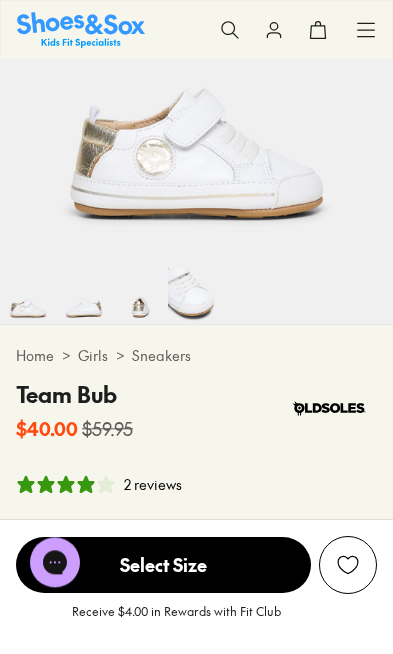 scroll, scrollTop: 208, scrollLeft: 0, axis: vertical 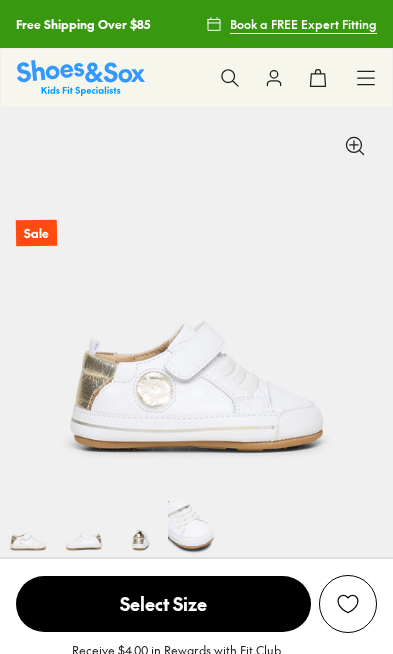 select on "*" 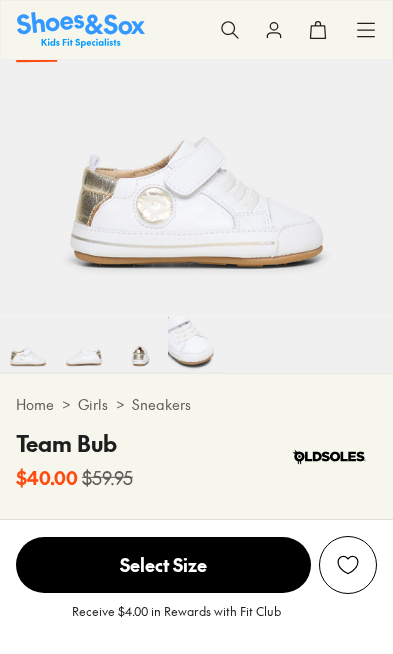 scroll, scrollTop: 0, scrollLeft: 0, axis: both 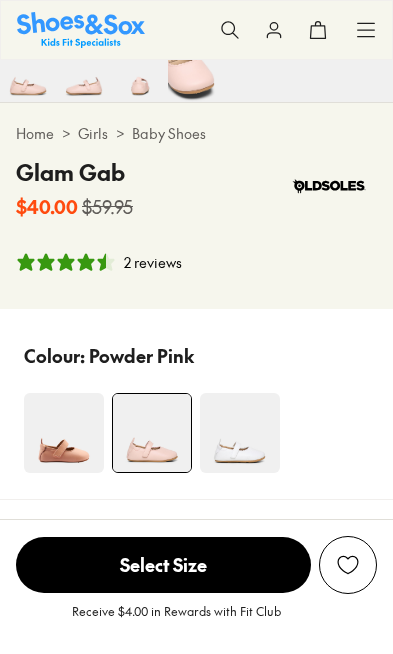 select on "*" 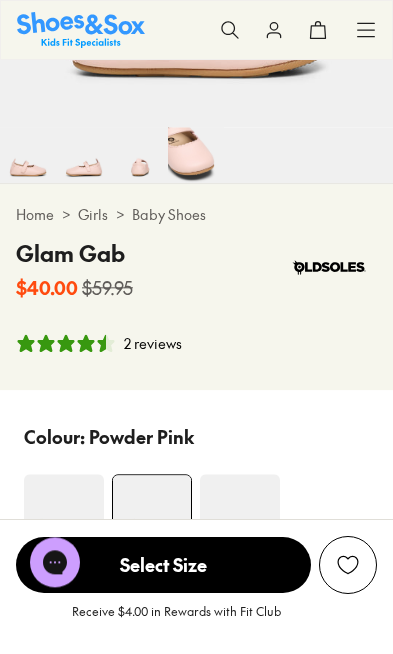 scroll, scrollTop: 364, scrollLeft: 0, axis: vertical 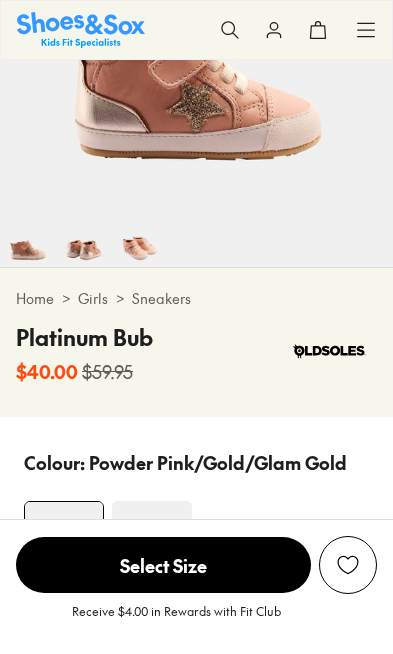 select on "*" 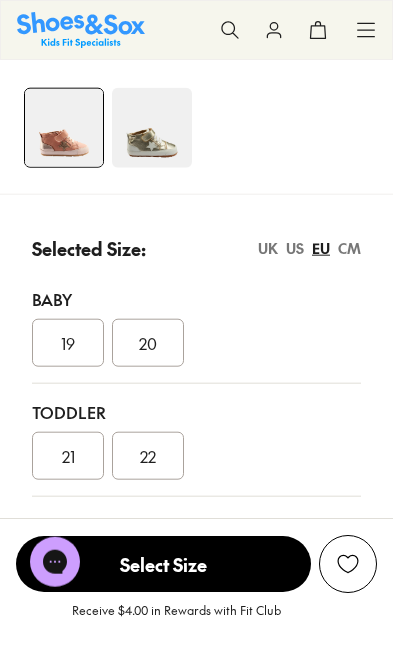 scroll, scrollTop: 704, scrollLeft: 0, axis: vertical 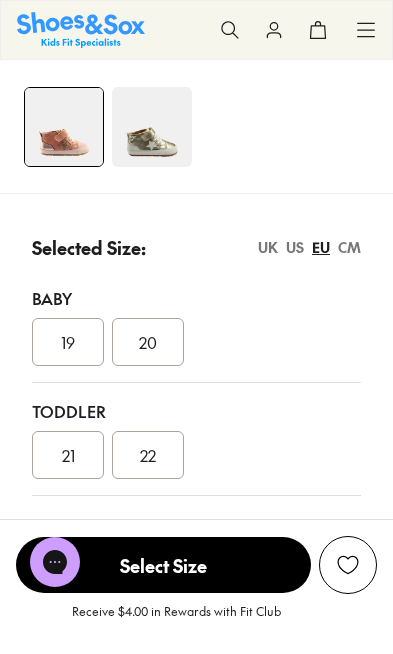click at bounding box center [152, 127] 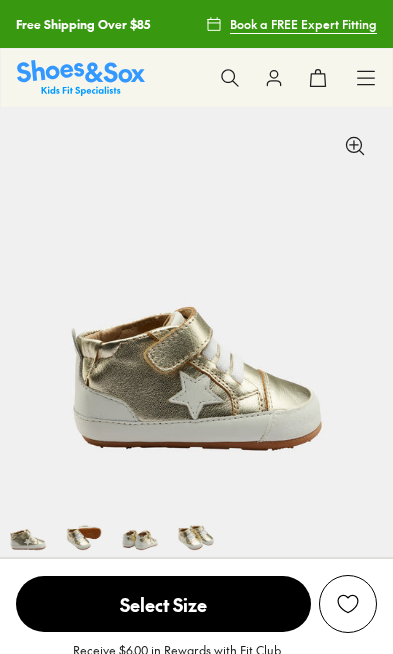 scroll, scrollTop: 0, scrollLeft: 0, axis: both 